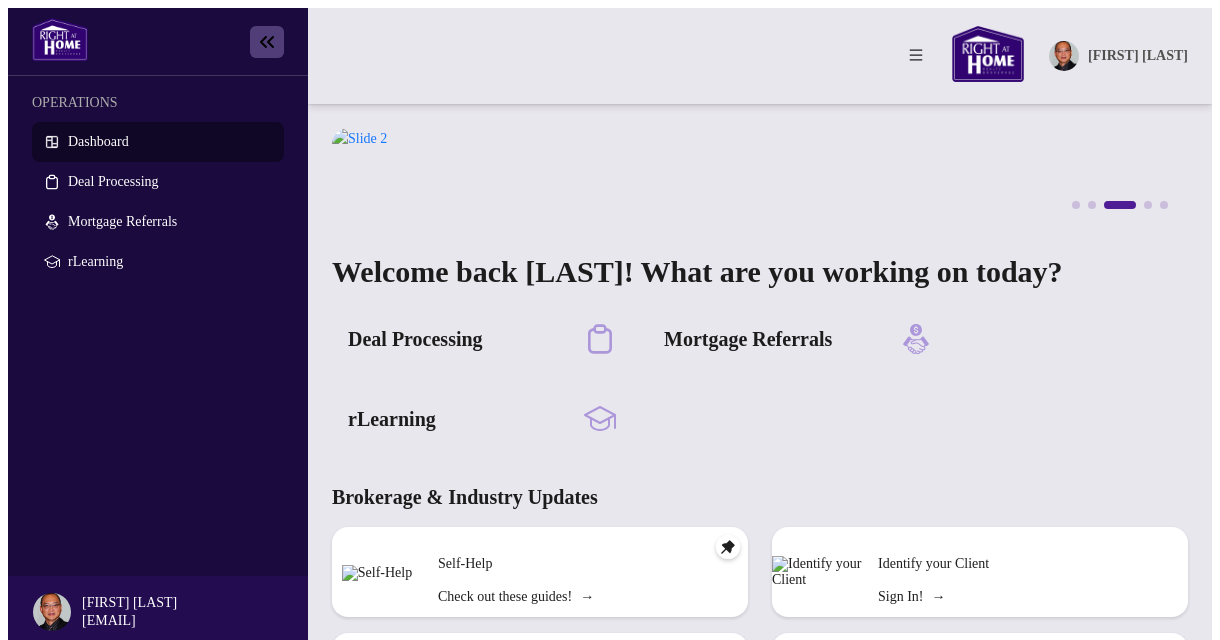 scroll, scrollTop: 0, scrollLeft: 0, axis: both 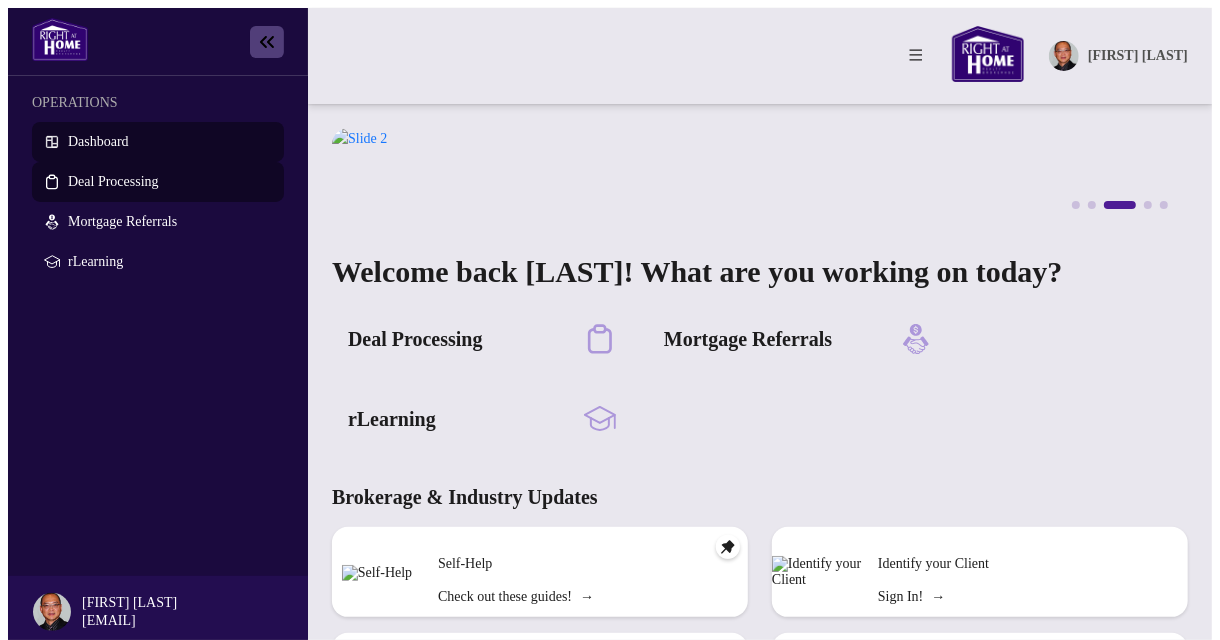 click on "Deal Processing" at bounding box center (113, 181) 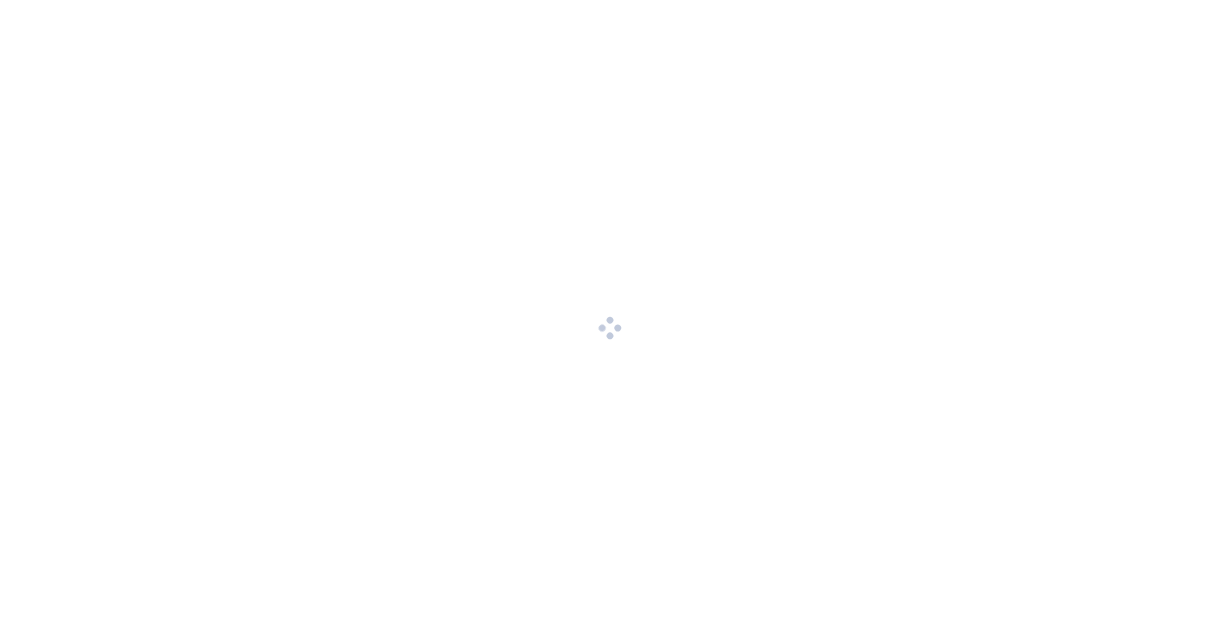 scroll, scrollTop: 0, scrollLeft: 0, axis: both 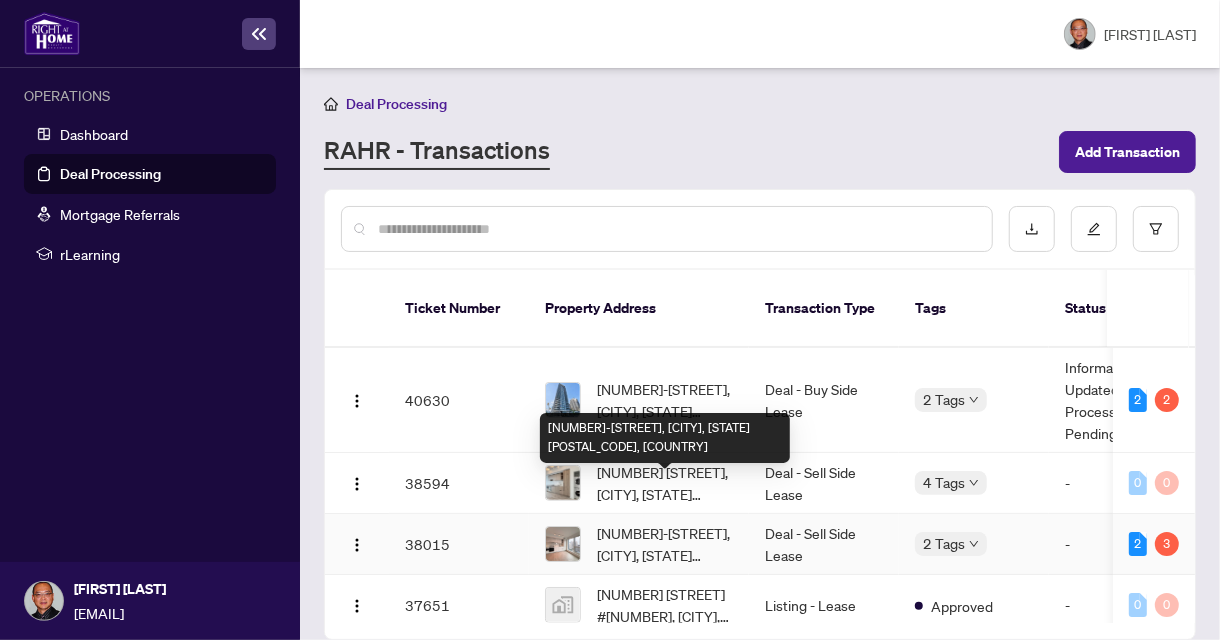 click on "[NUMBER]-[NUMBER] [STREET], [CITY], [STATE] [POSTAL_CODE], [COUNTRY]" at bounding box center [665, 544] 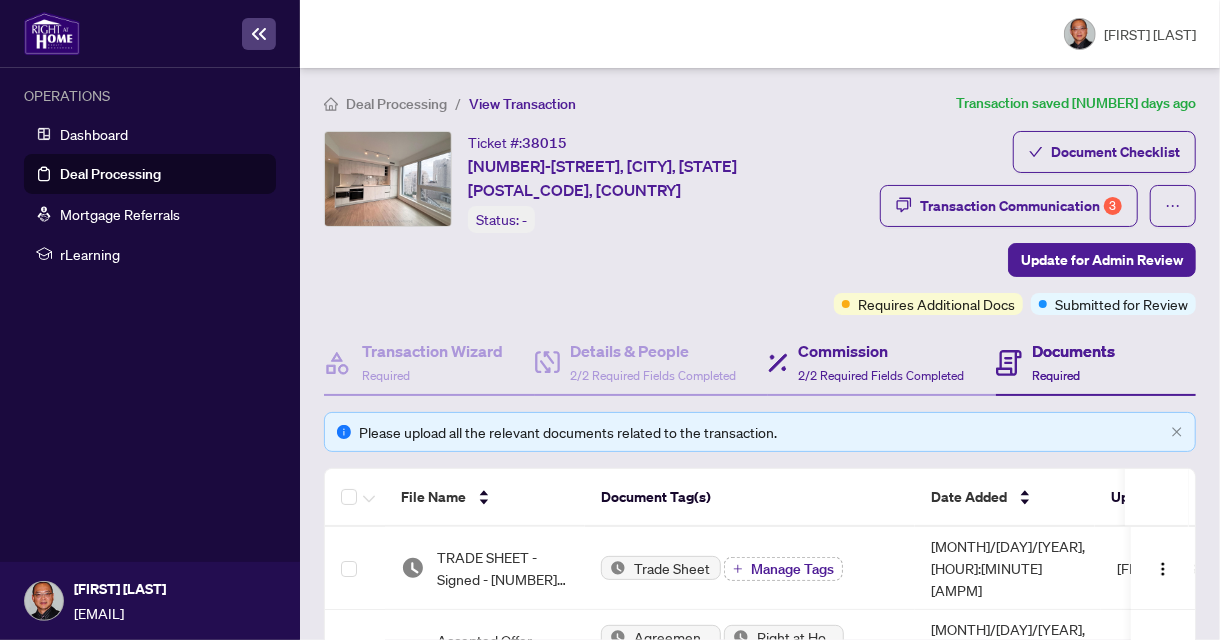 scroll, scrollTop: 400, scrollLeft: 0, axis: vertical 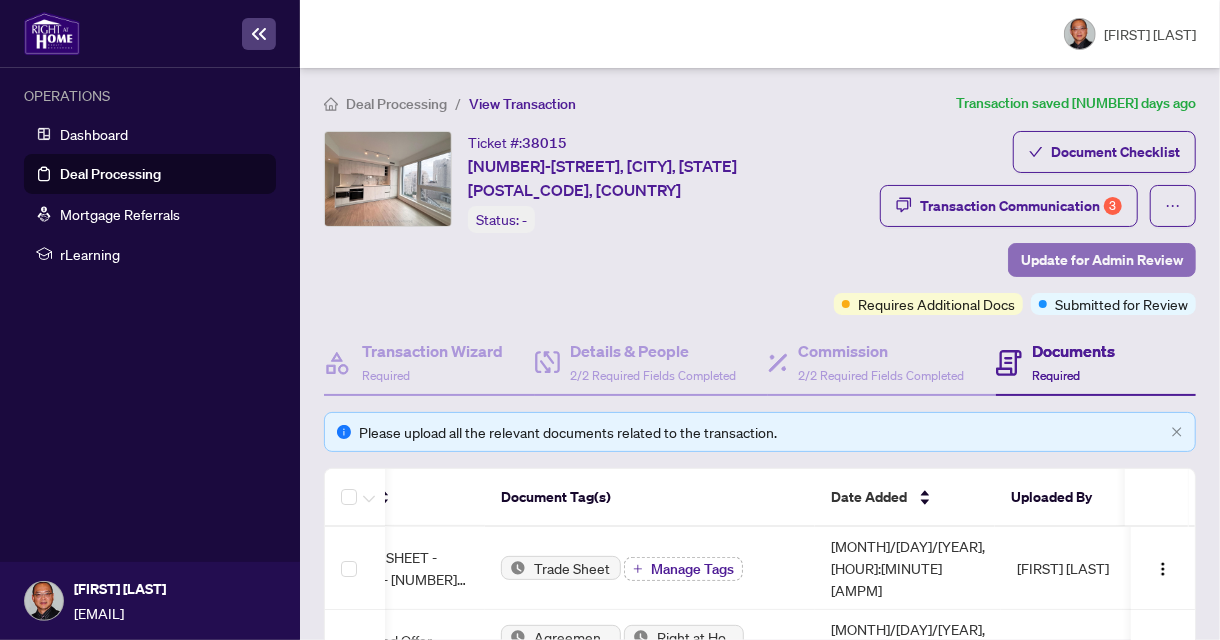 click on "Update for Admin Review" at bounding box center [1102, 260] 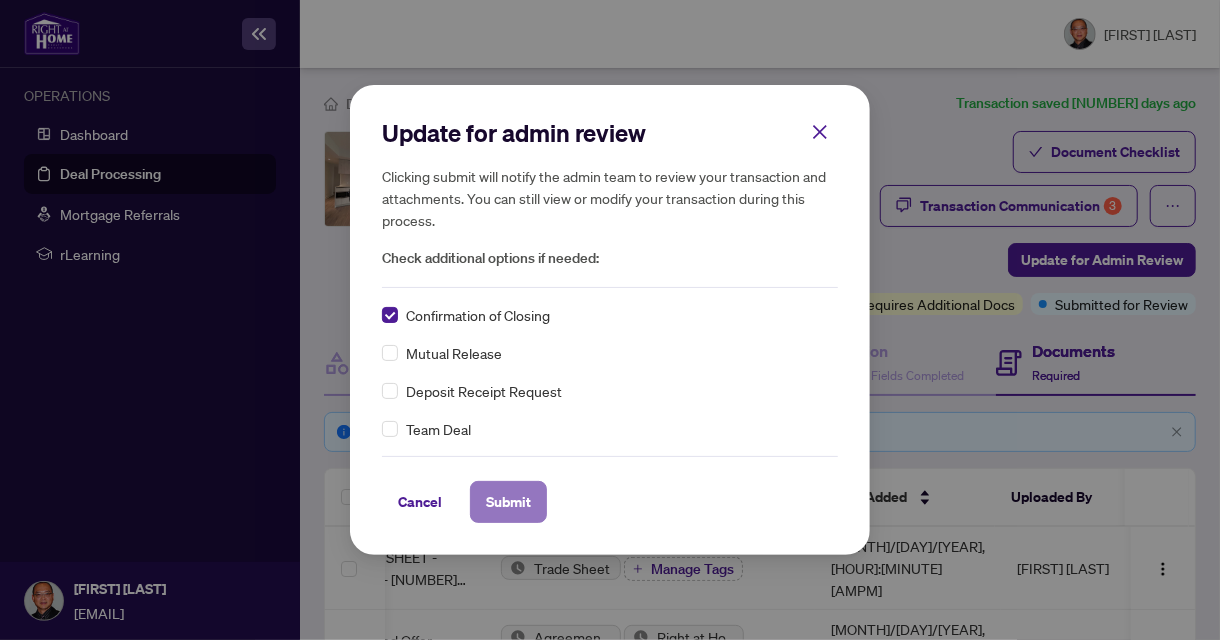 click on "Submit" at bounding box center (508, 502) 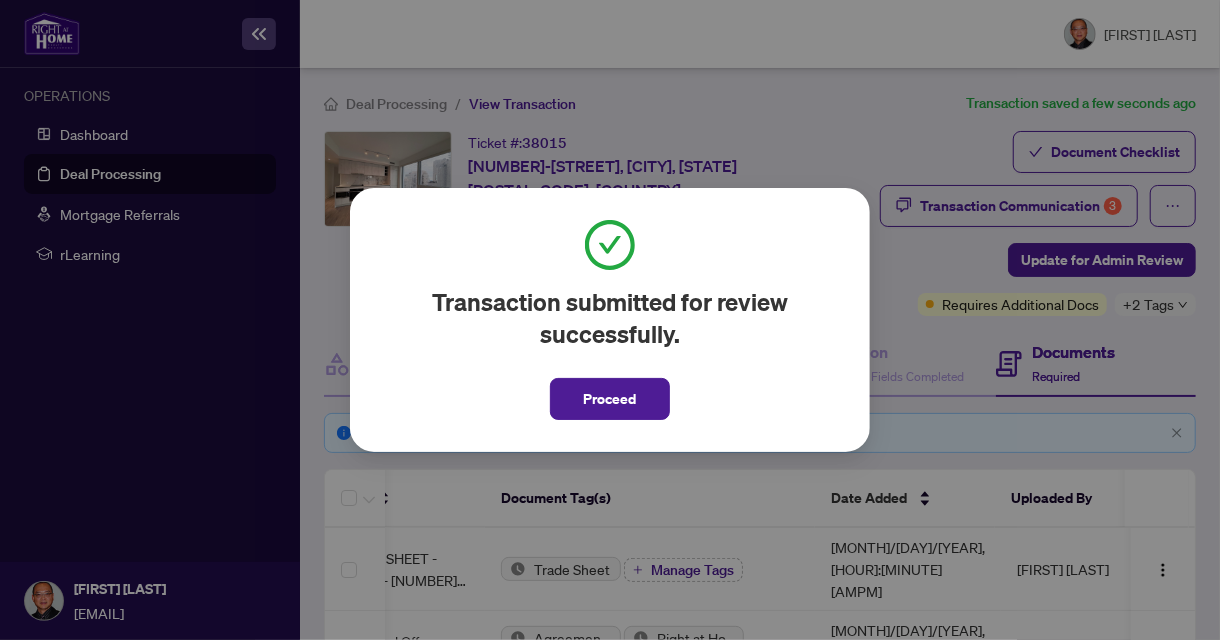 click on "Proceed" at bounding box center (610, 399) 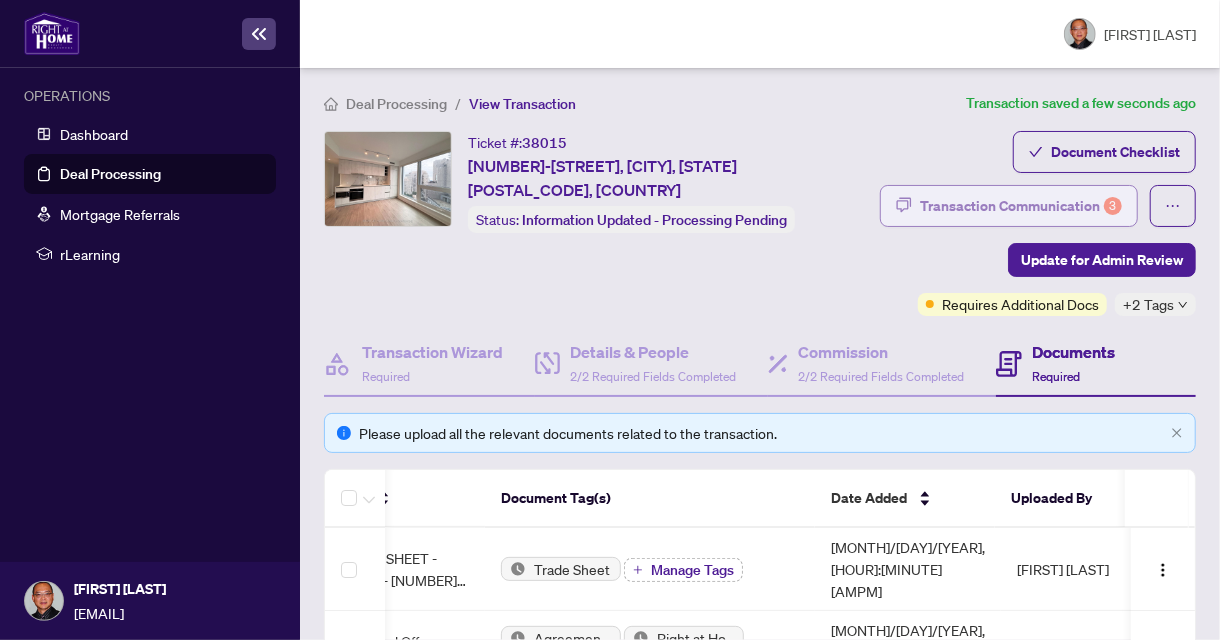 click on "Transaction Communication 3" at bounding box center [1021, 206] 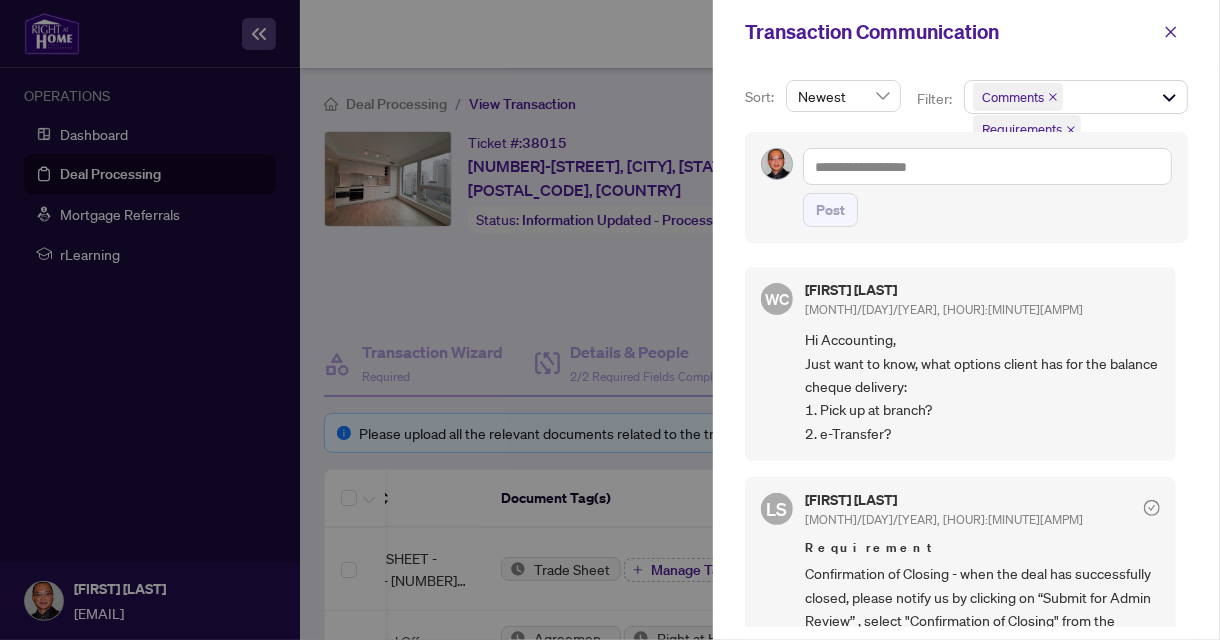 click on "Post" at bounding box center [987, 210] 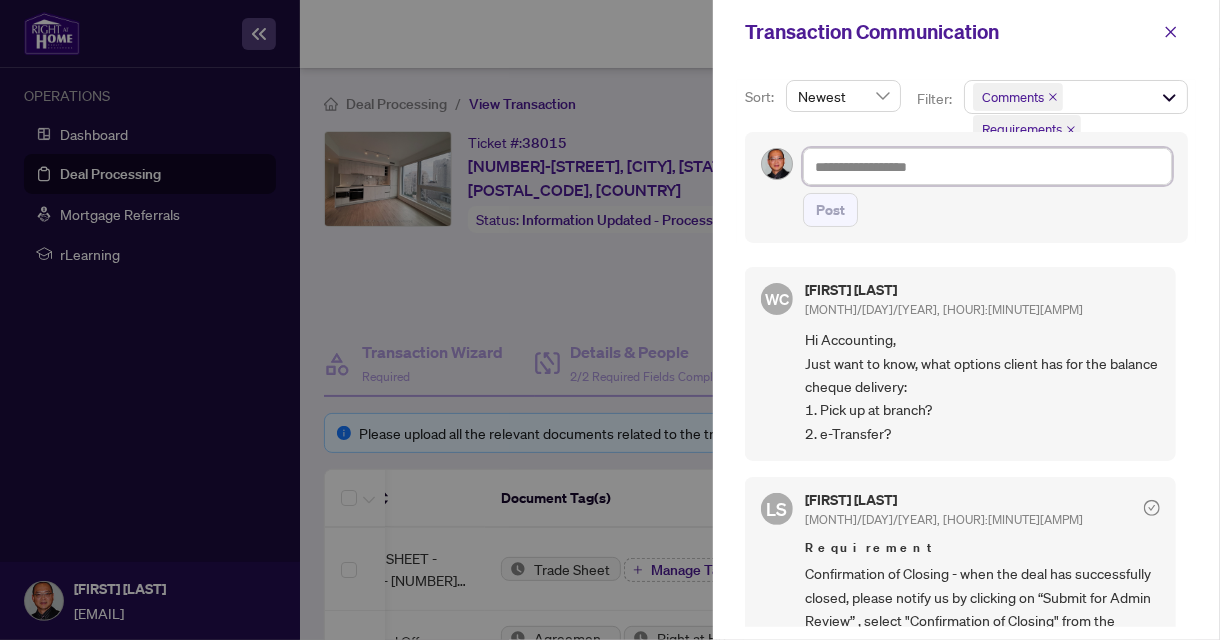 click at bounding box center [987, 166] 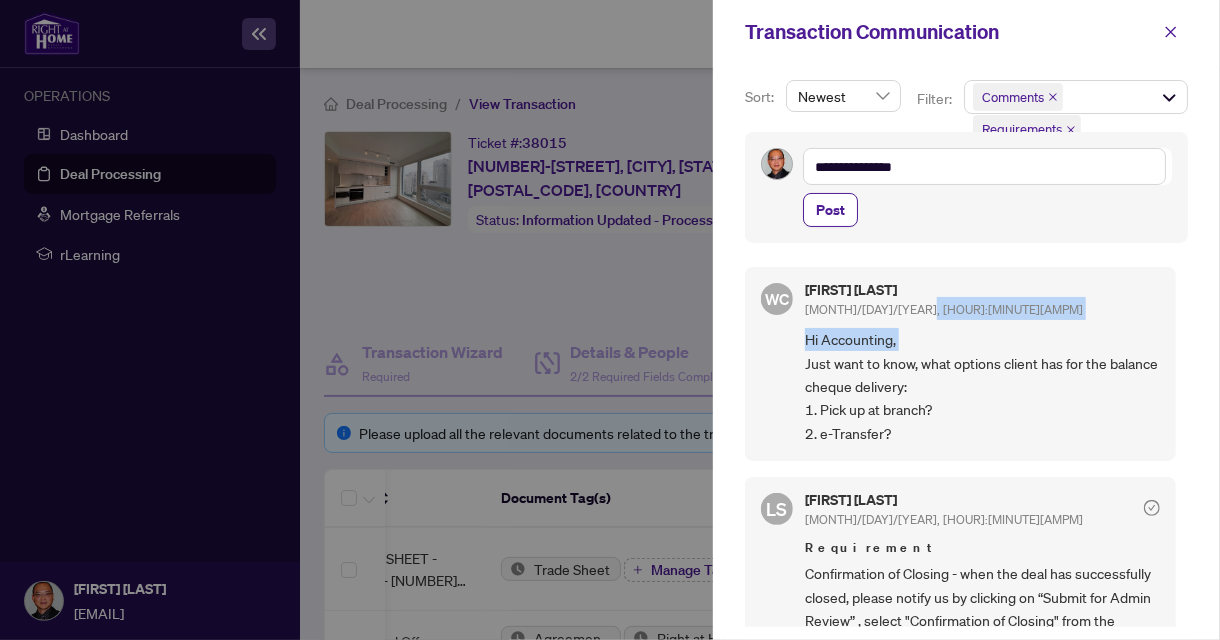 drag, startPoint x: 1175, startPoint y: 300, endPoint x: 1174, endPoint y: 317, distance: 17.029387 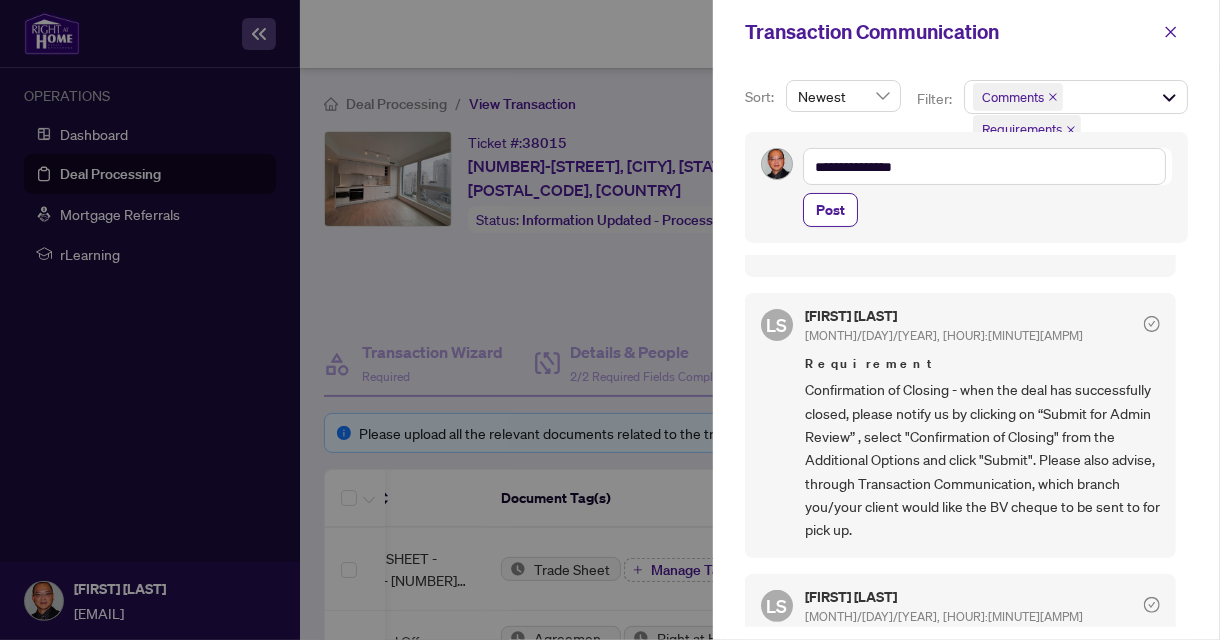 scroll, scrollTop: 0, scrollLeft: 0, axis: both 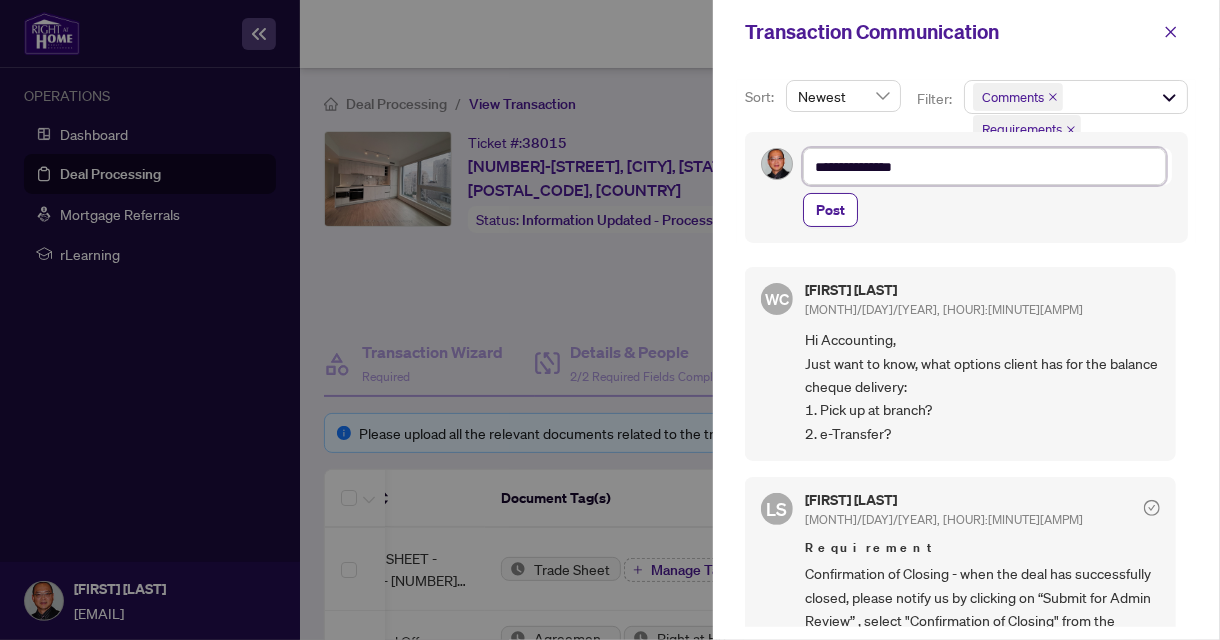 click on "**********" at bounding box center [984, 166] 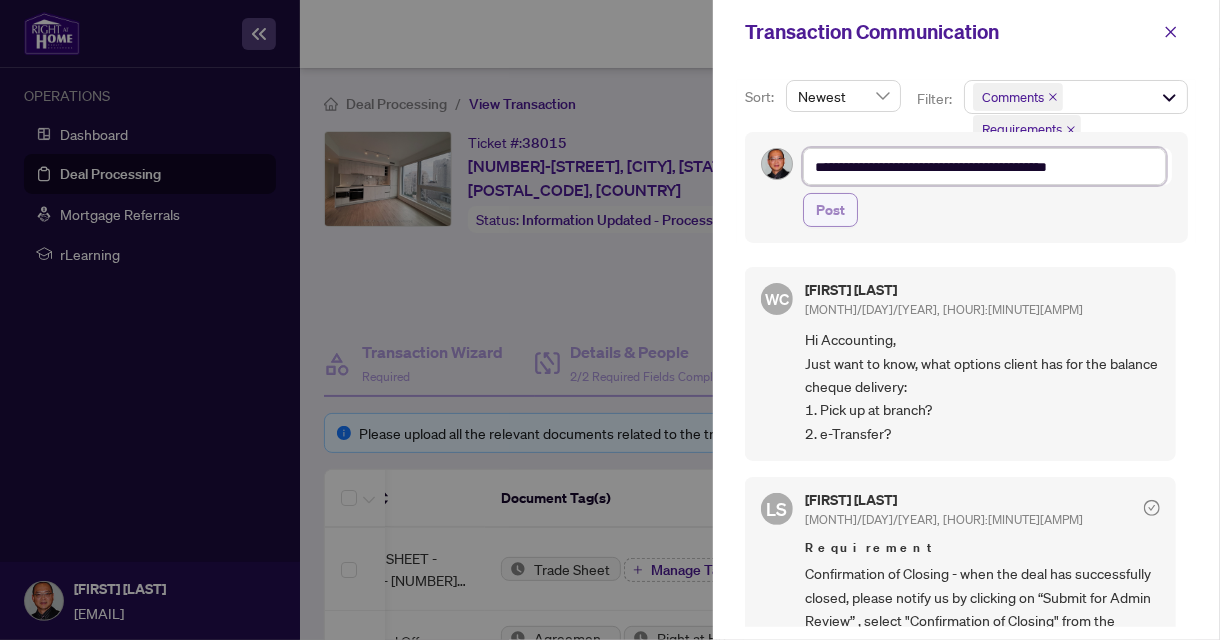 type on "**********" 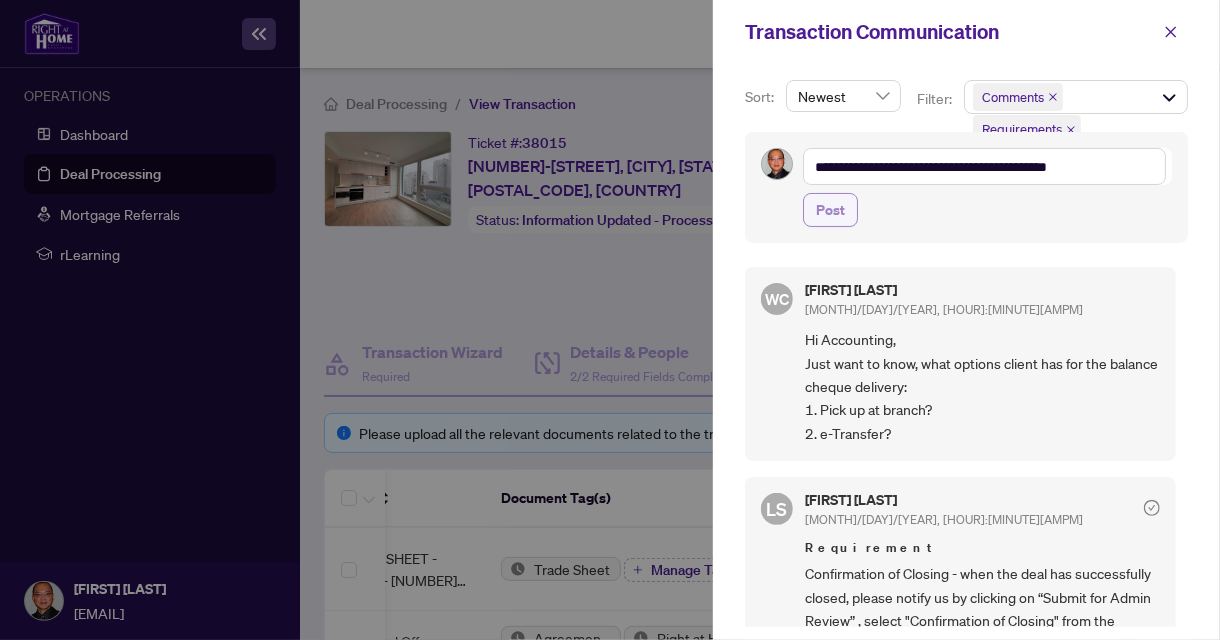 click on "Post" at bounding box center (830, 210) 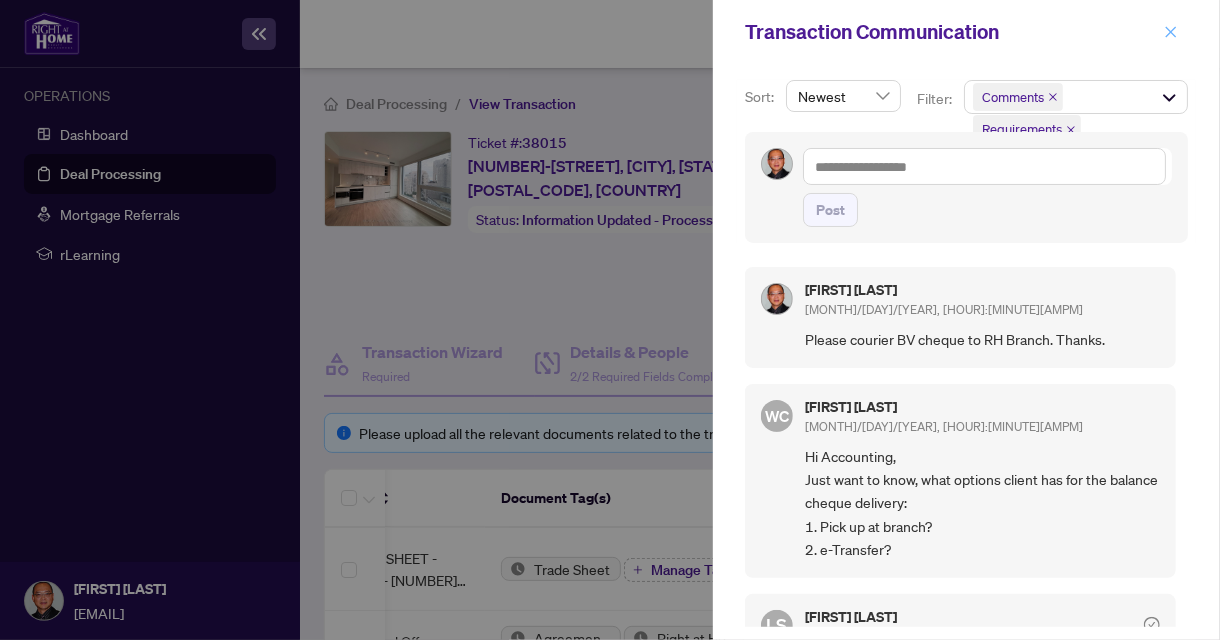 click at bounding box center (1171, 31) 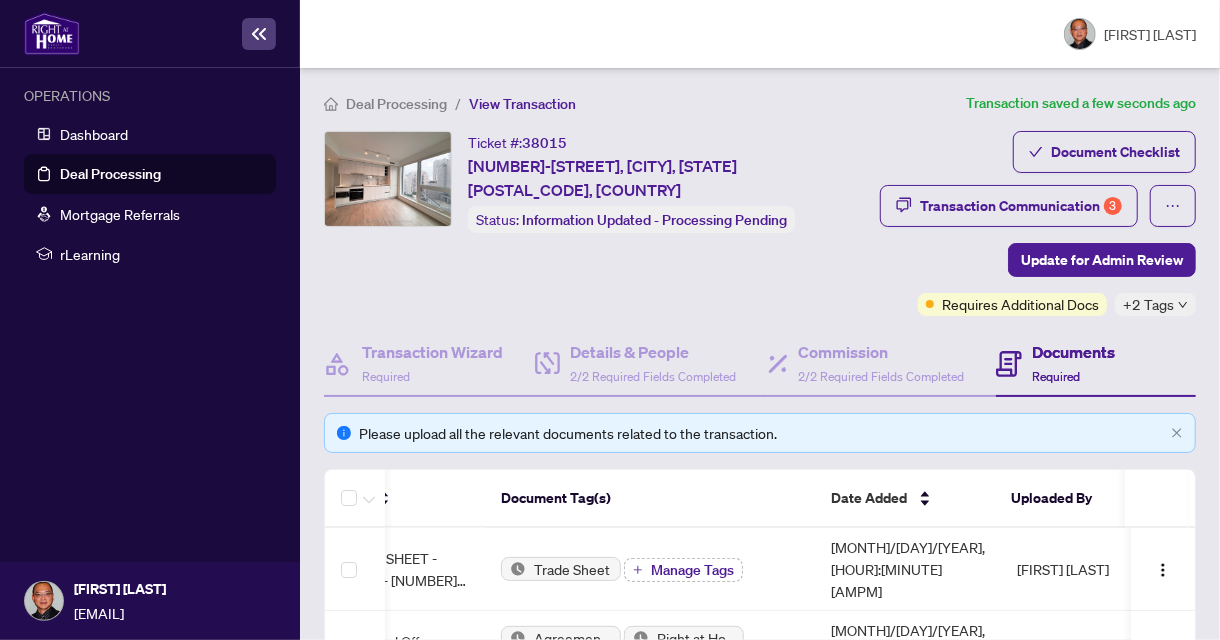 scroll, scrollTop: 200, scrollLeft: 0, axis: vertical 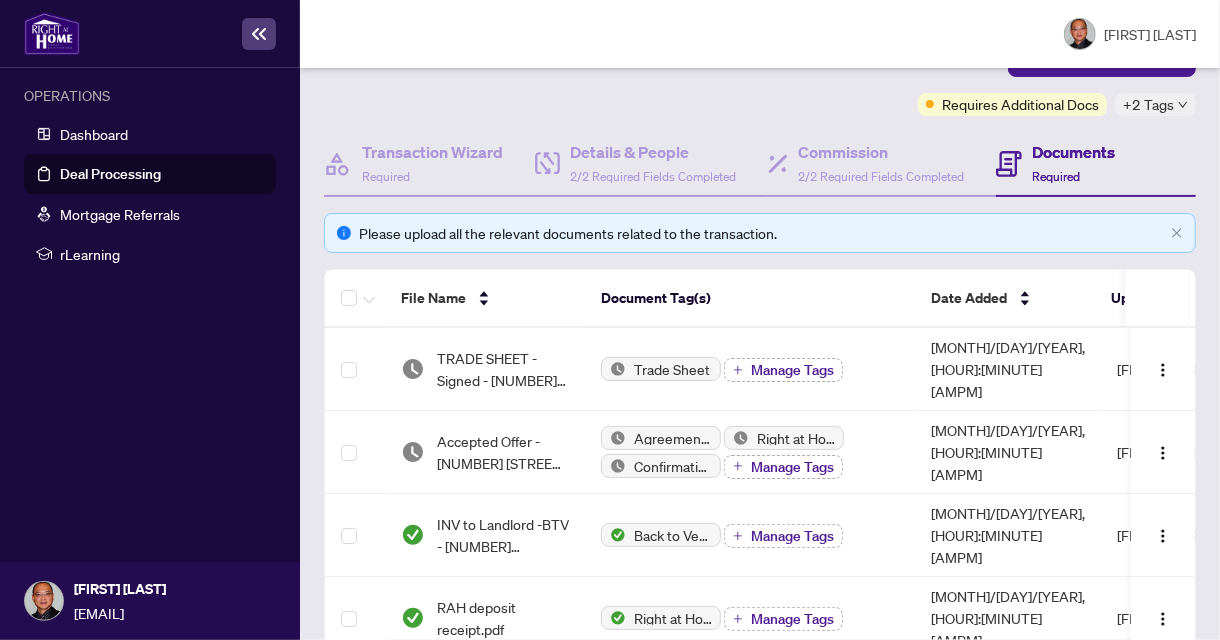 click on "Deal Processing" at bounding box center [110, 174] 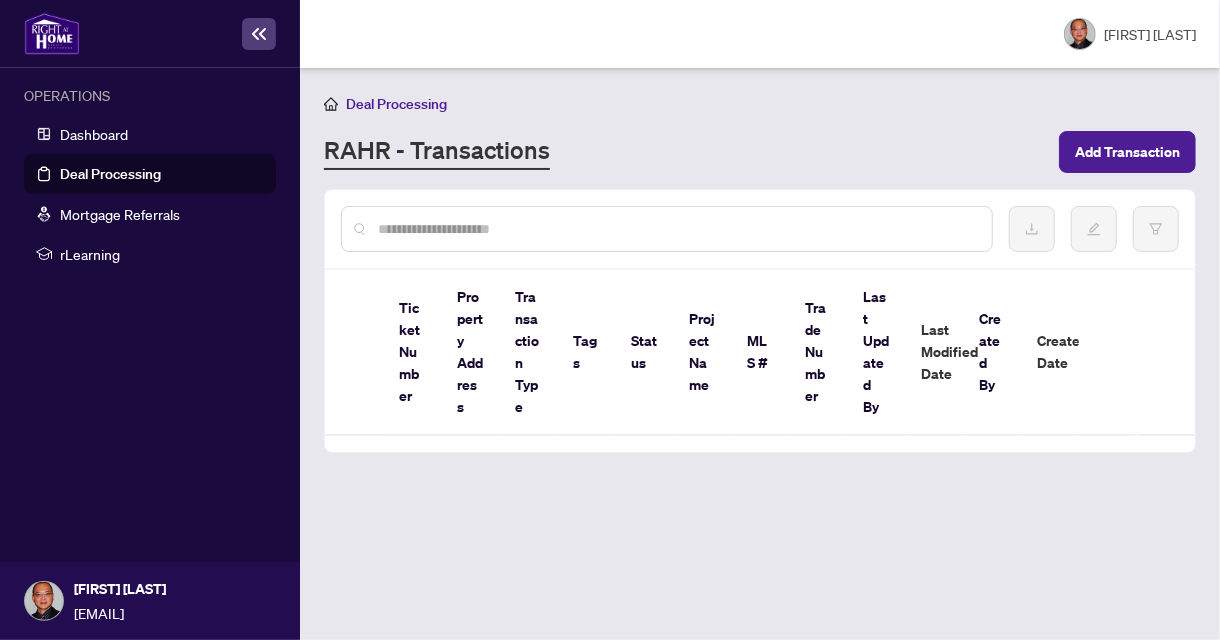 scroll, scrollTop: 0, scrollLeft: 0, axis: both 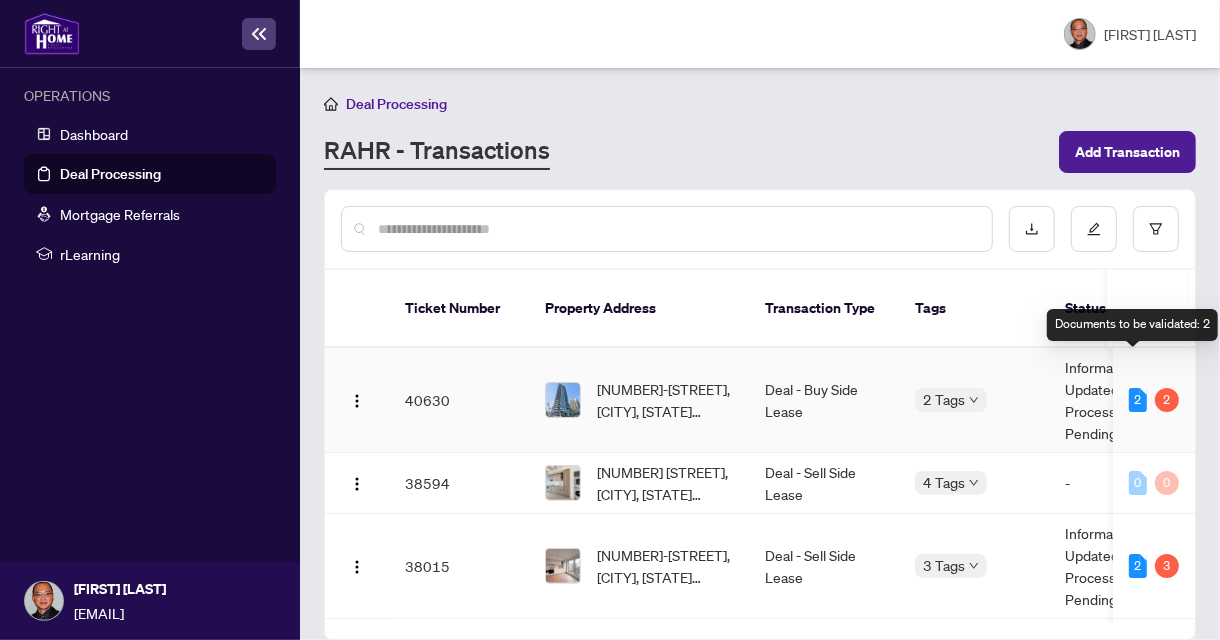 click on "2" at bounding box center (1138, 400) 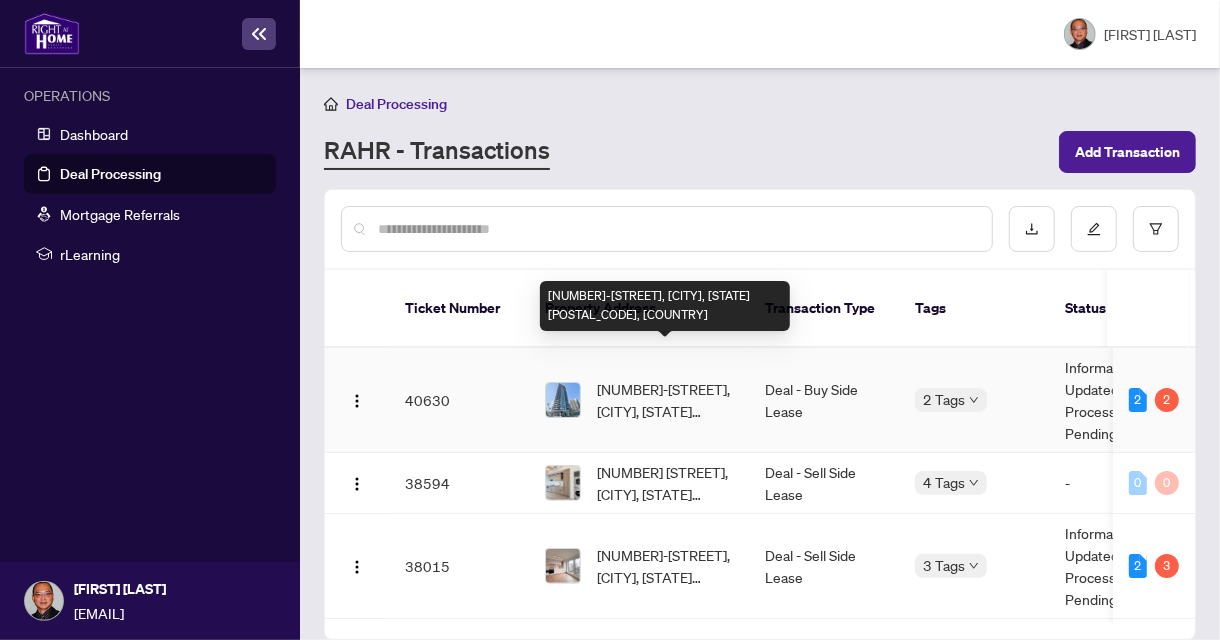click on "[NUMBER]-[NUMBER] [STREET], [CITY], [STATE] [POSTAL_CODE], [COUNTRY]" at bounding box center [665, 400] 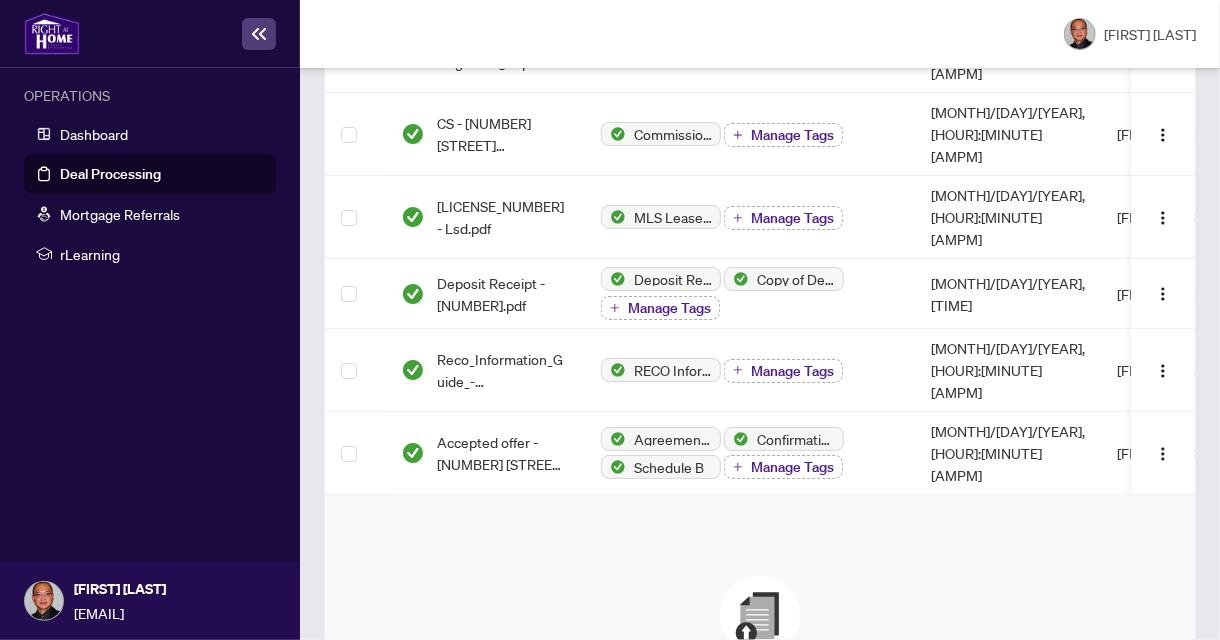 scroll, scrollTop: 400, scrollLeft: 0, axis: vertical 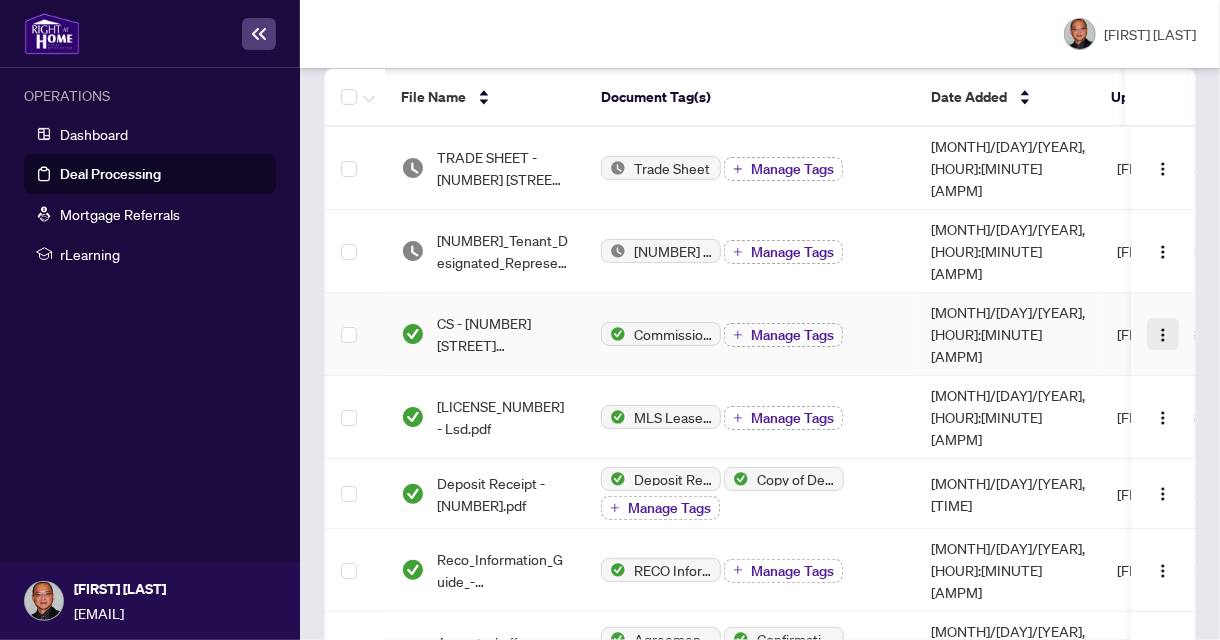 click at bounding box center [1163, 335] 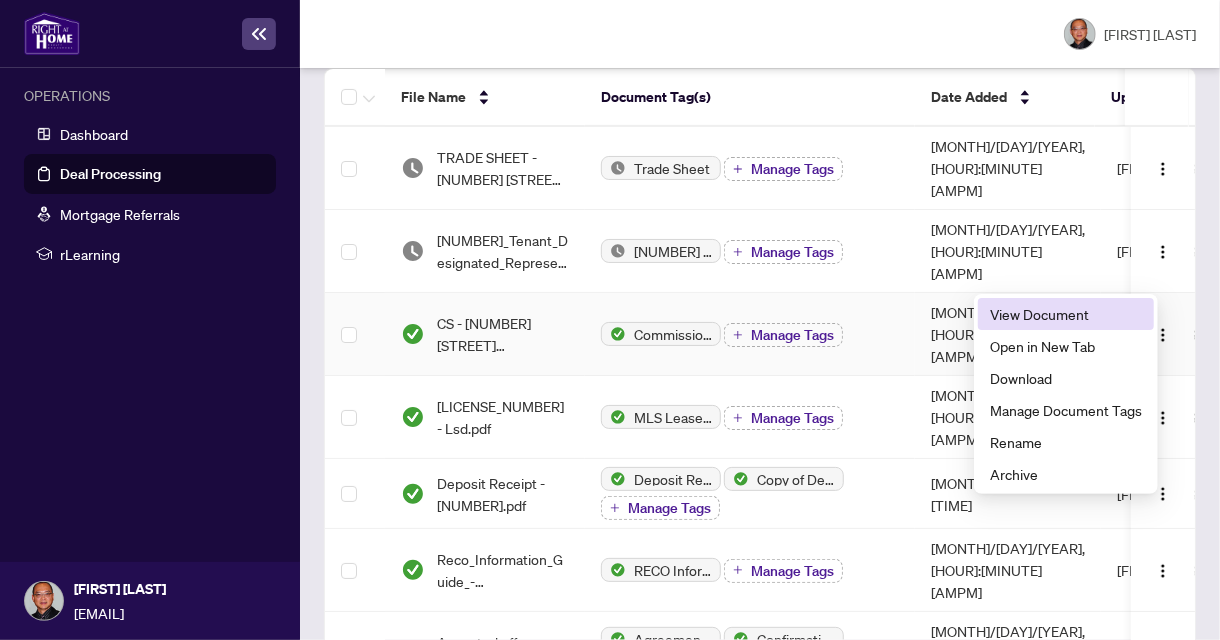 click on "View Document" at bounding box center [1066, 314] 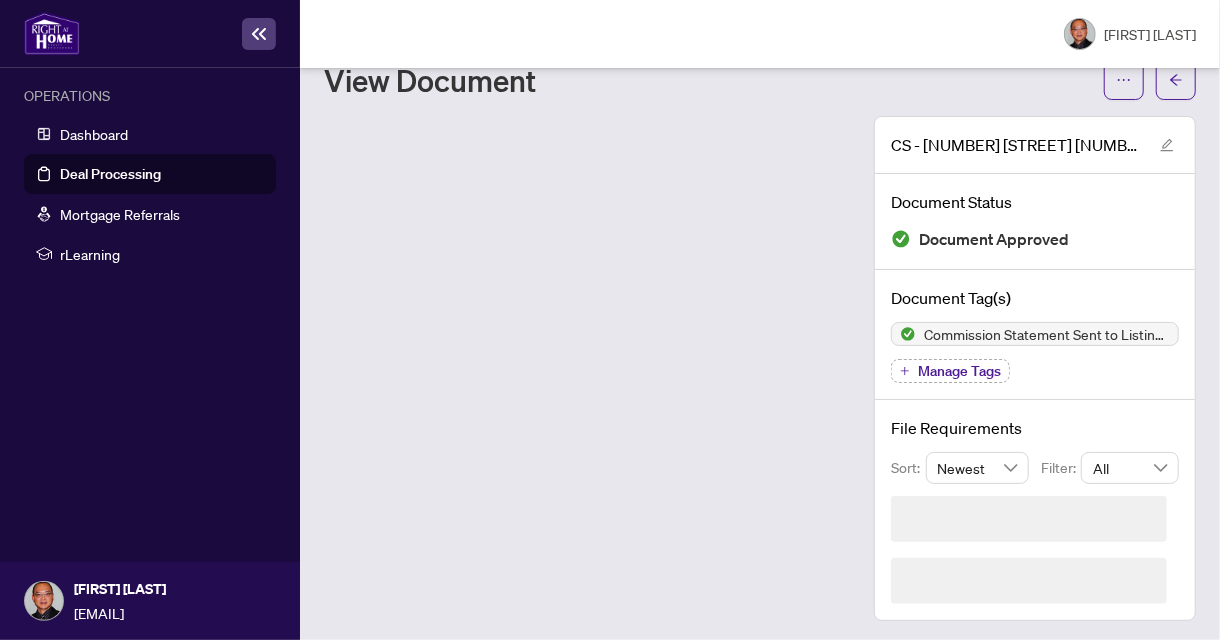 scroll, scrollTop: 9, scrollLeft: 0, axis: vertical 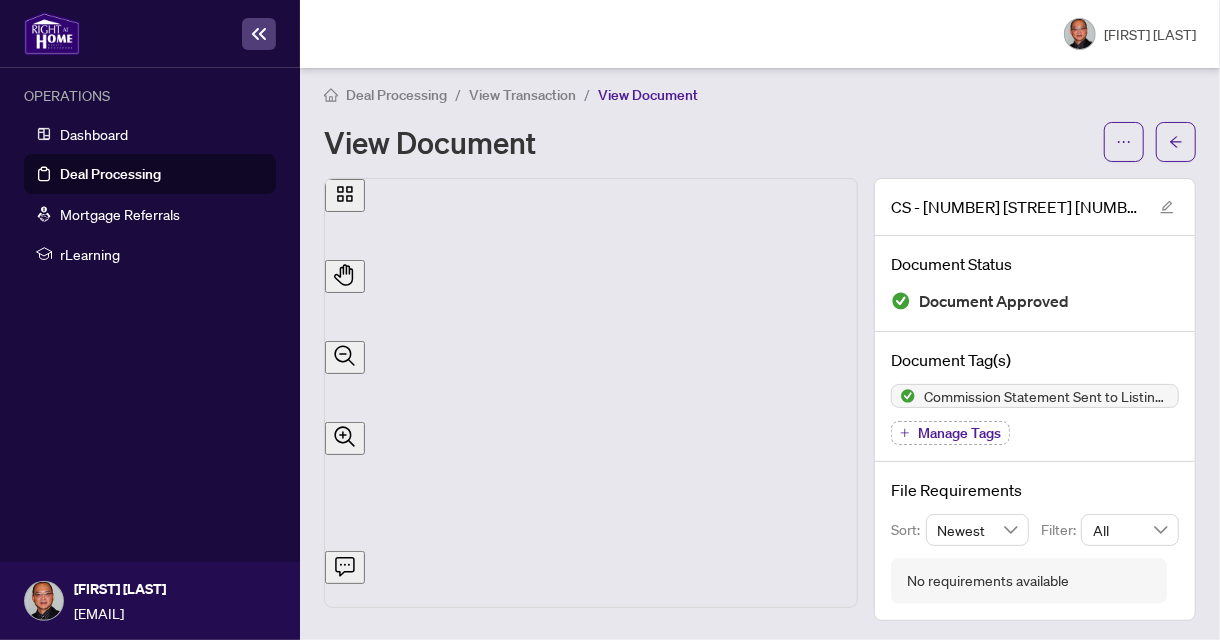 click at bounding box center (259, 34) 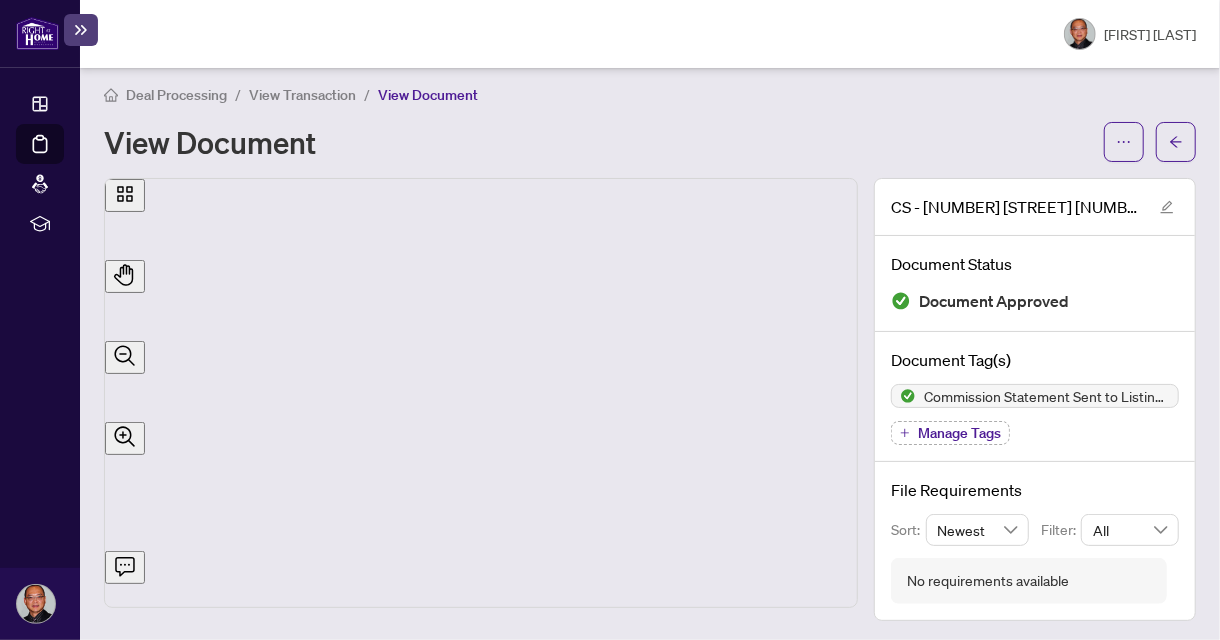 scroll, scrollTop: 380, scrollLeft: 0, axis: vertical 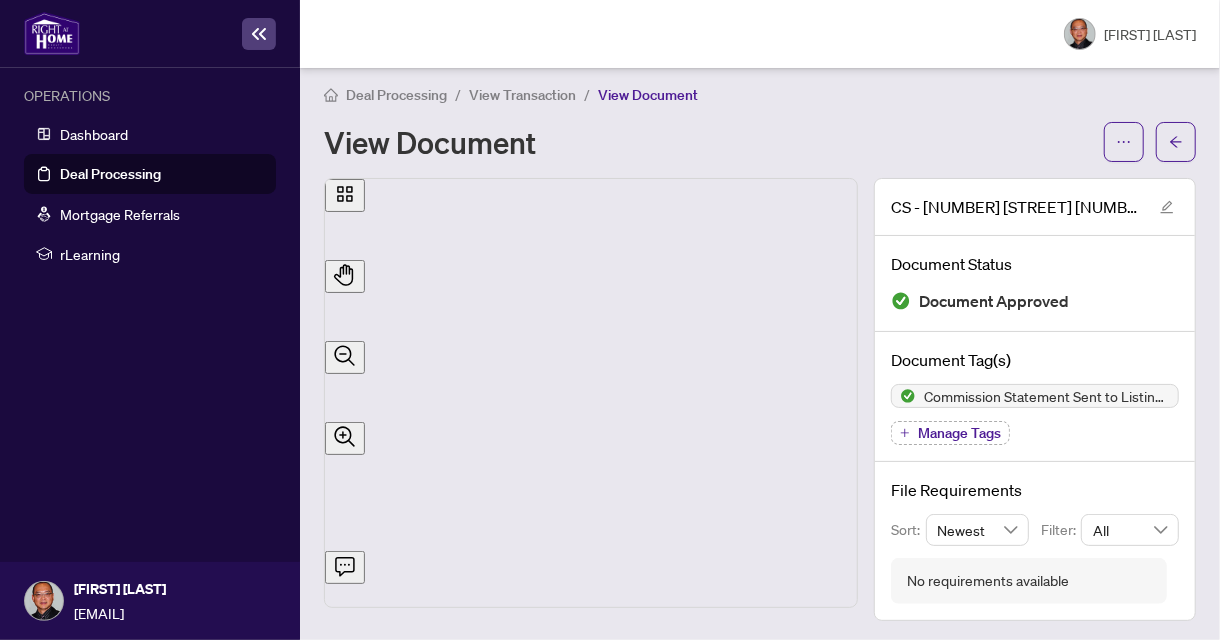 click on "Deal Processing" at bounding box center (110, 174) 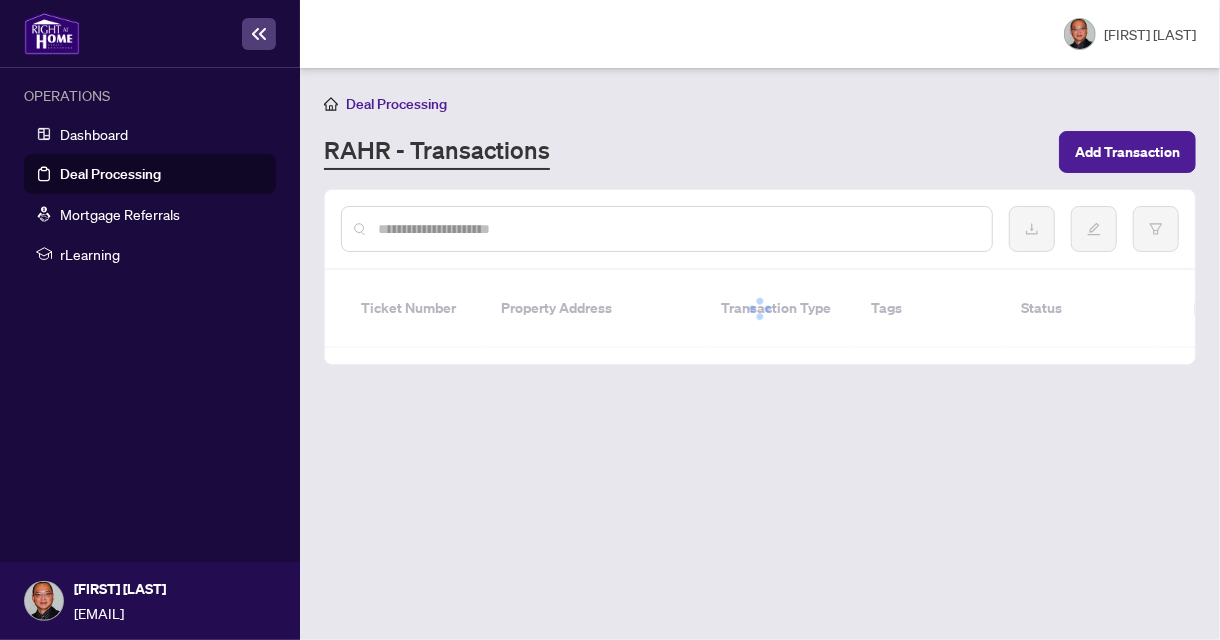 scroll, scrollTop: 0, scrollLeft: 0, axis: both 